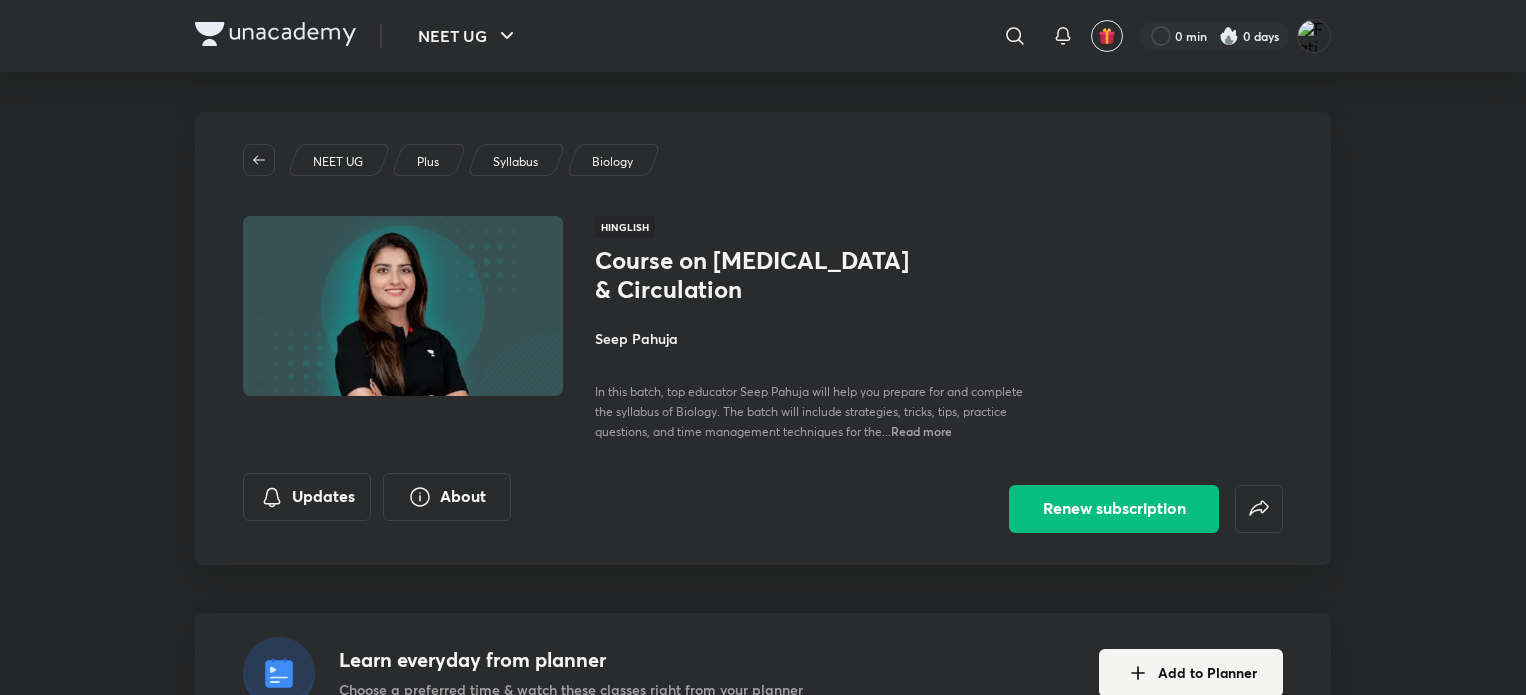 scroll, scrollTop: 0, scrollLeft: 0, axis: both 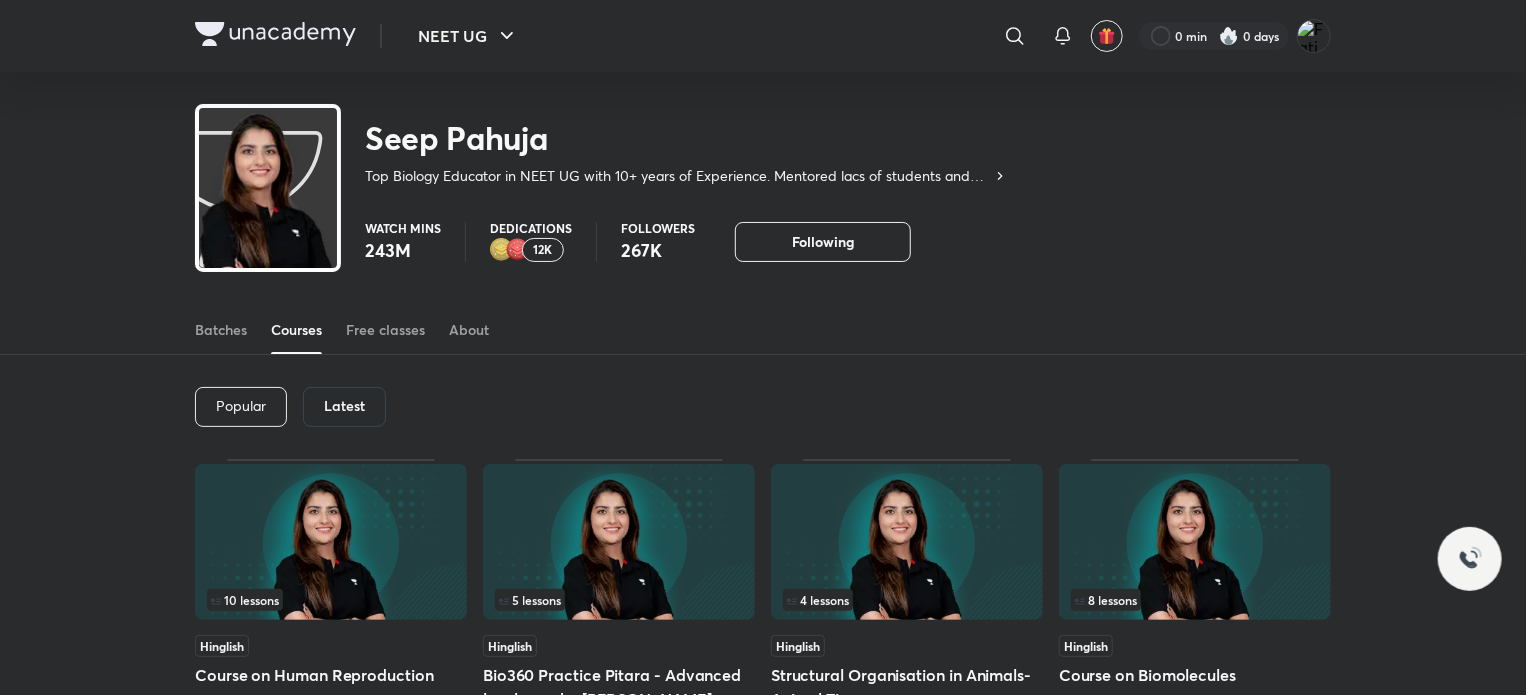 click on "Latest" at bounding box center [344, 407] 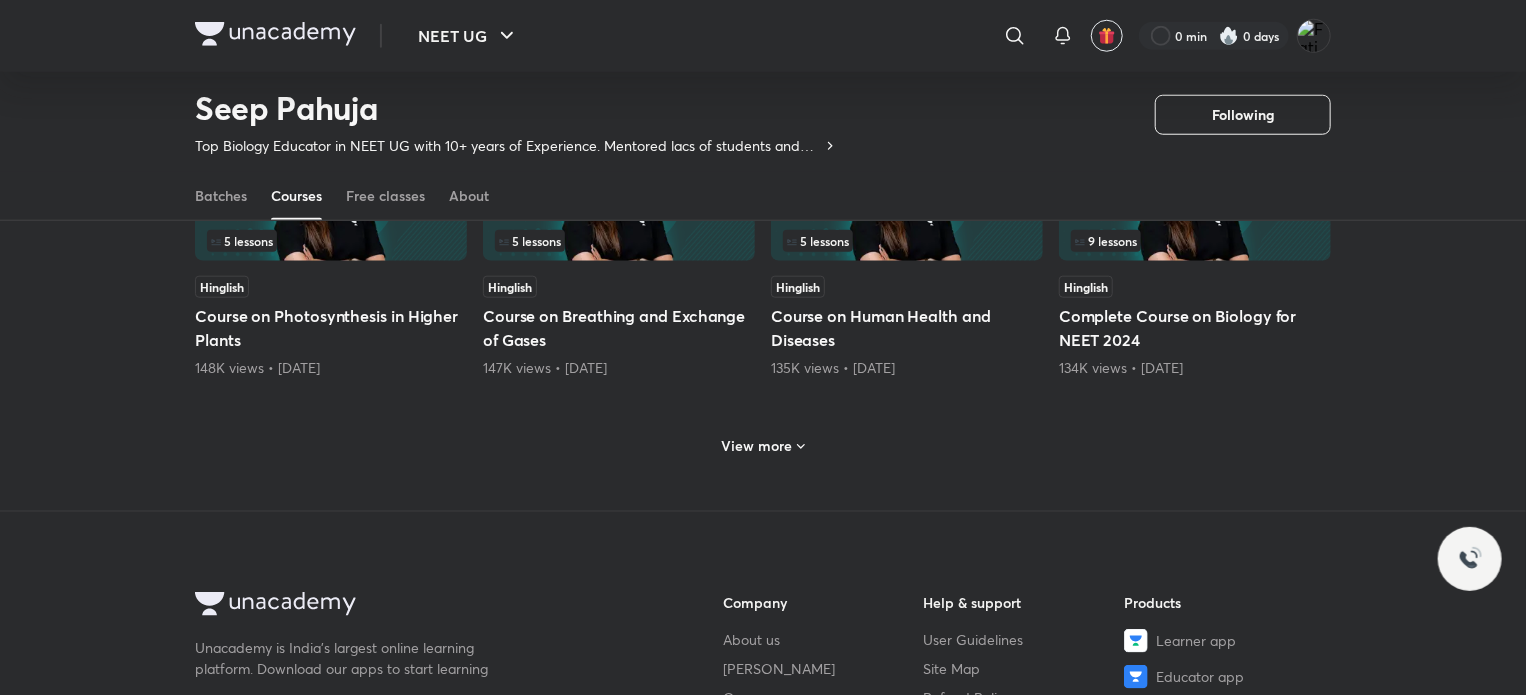 scroll, scrollTop: 947, scrollLeft: 0, axis: vertical 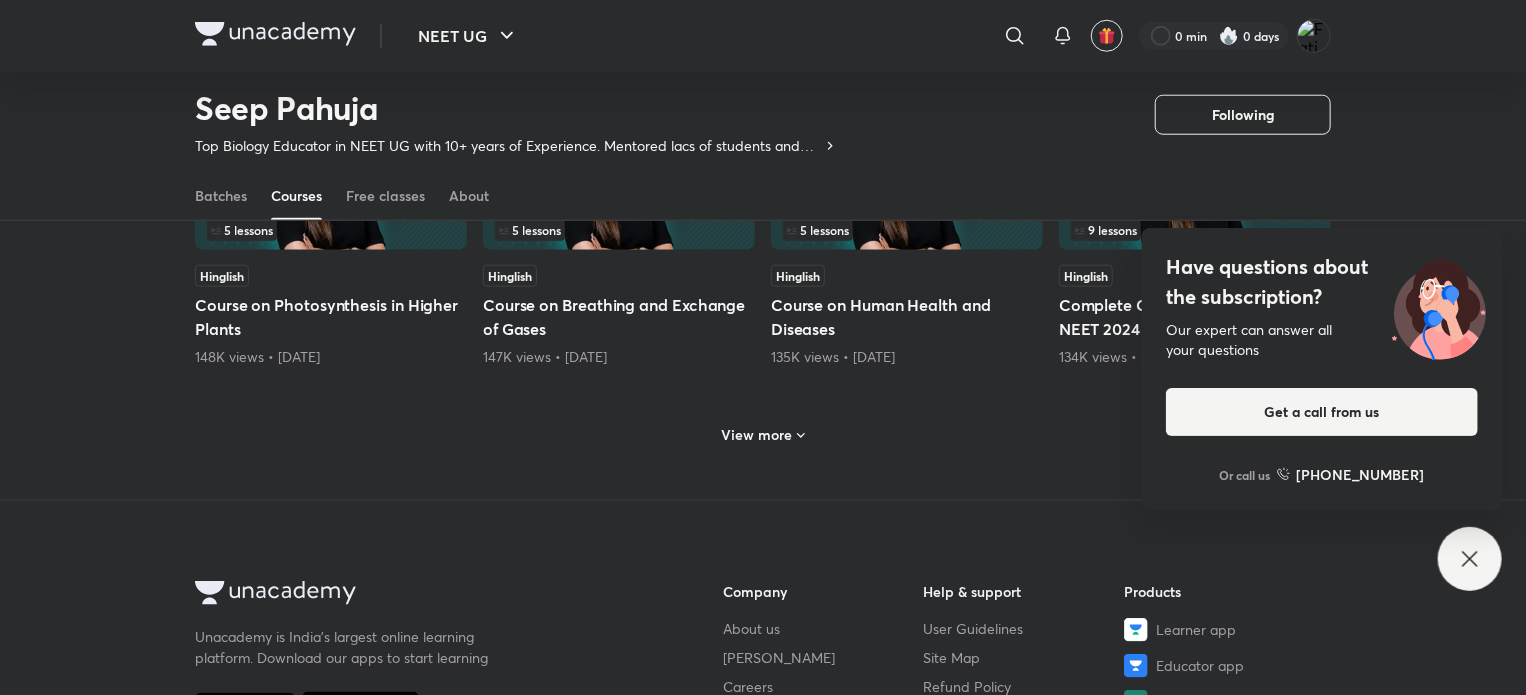 click on "View more" at bounding box center (757, 435) 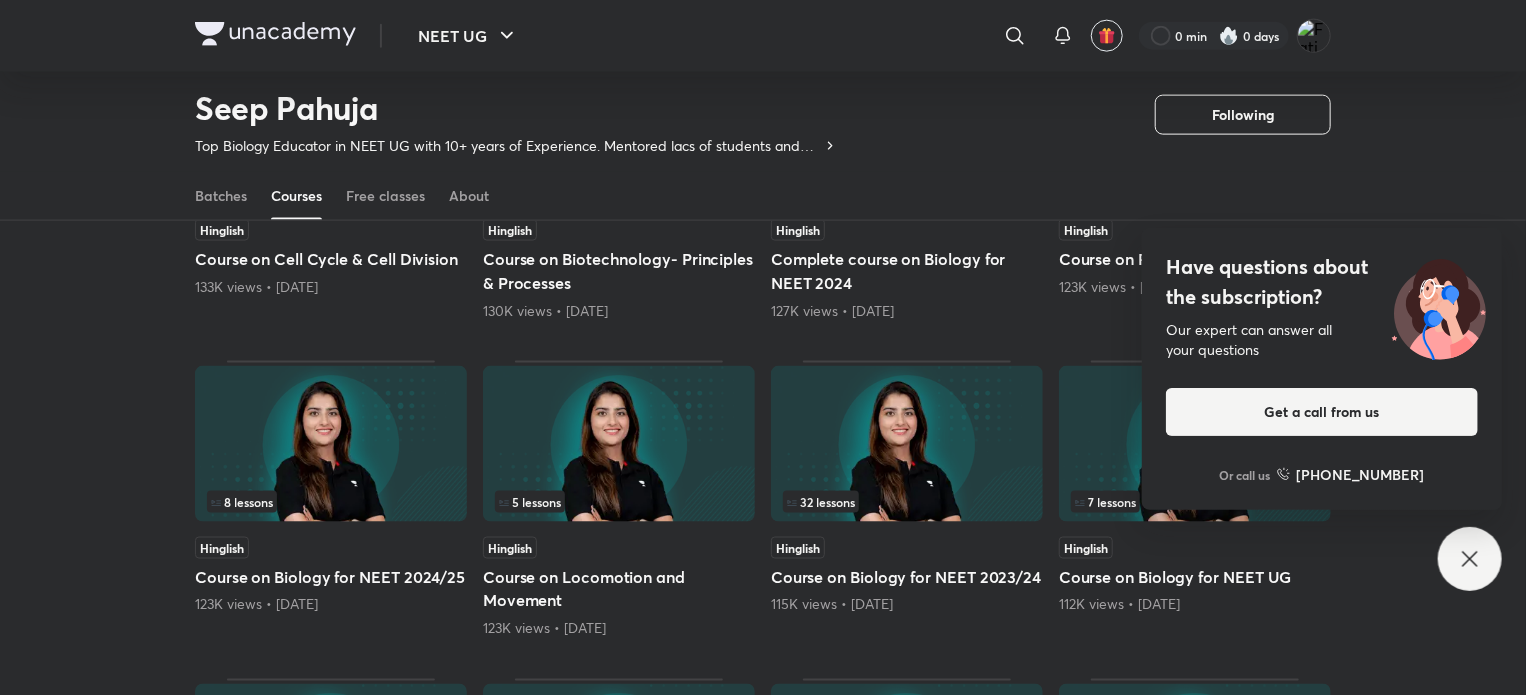 scroll, scrollTop: 1318, scrollLeft: 0, axis: vertical 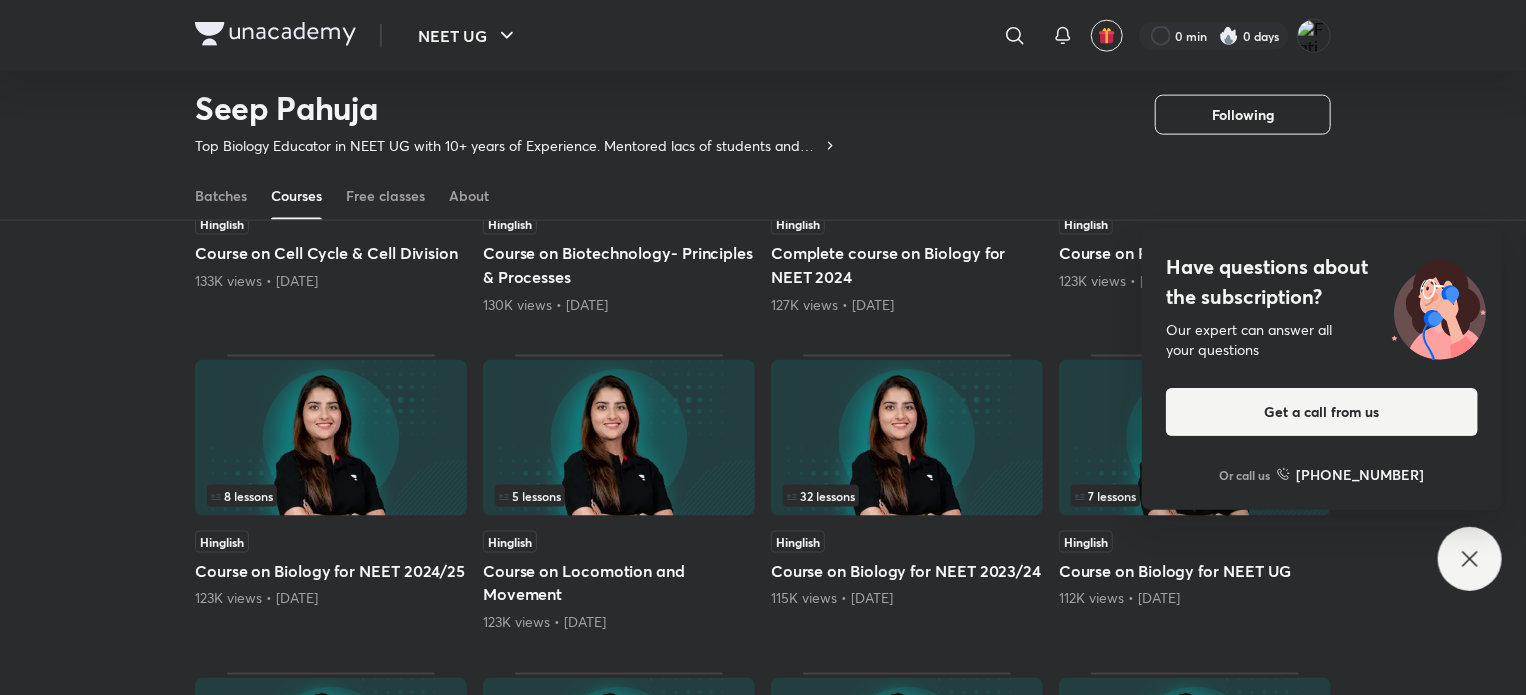 click on "Have questions about the subscription? Our expert can answer all your questions Get a call from us Or call us [PHONE_NUMBER]" at bounding box center (1470, 559) 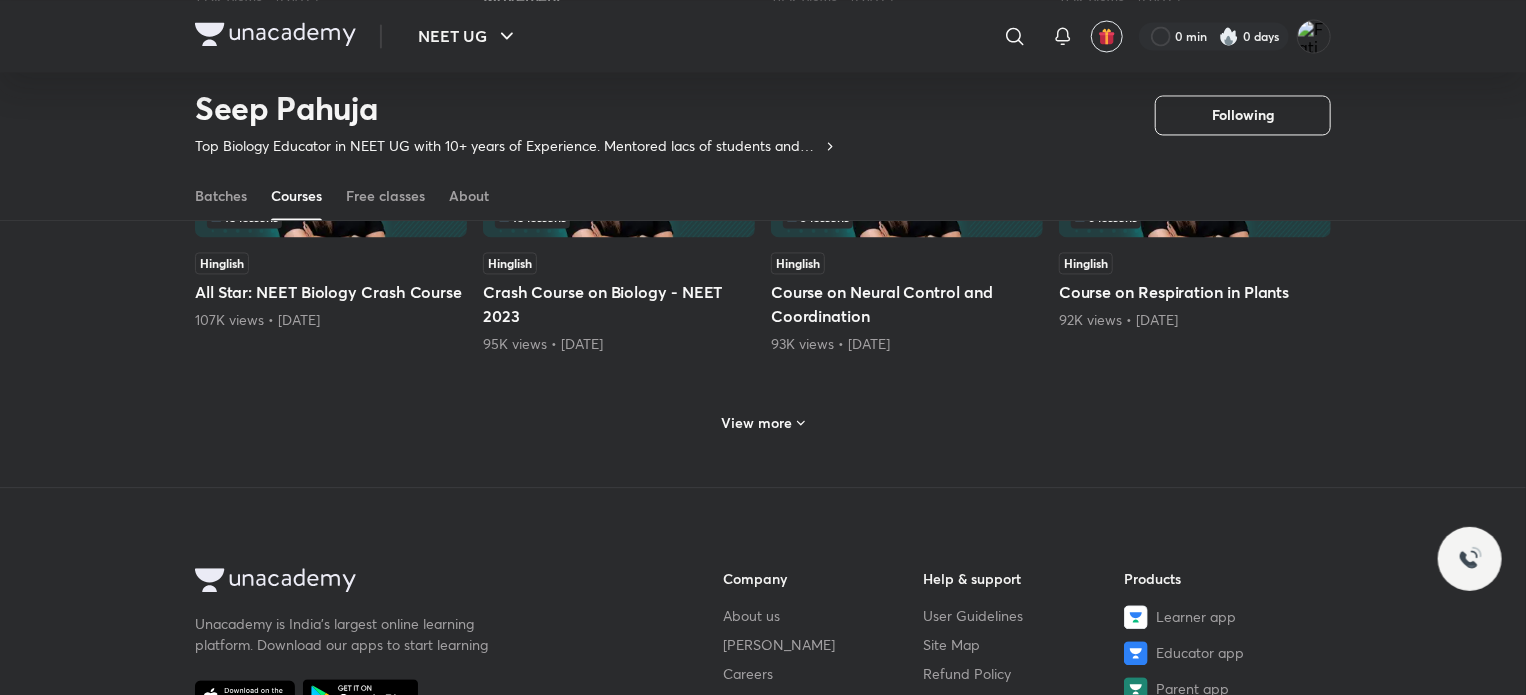 scroll, scrollTop: 1916, scrollLeft: 0, axis: vertical 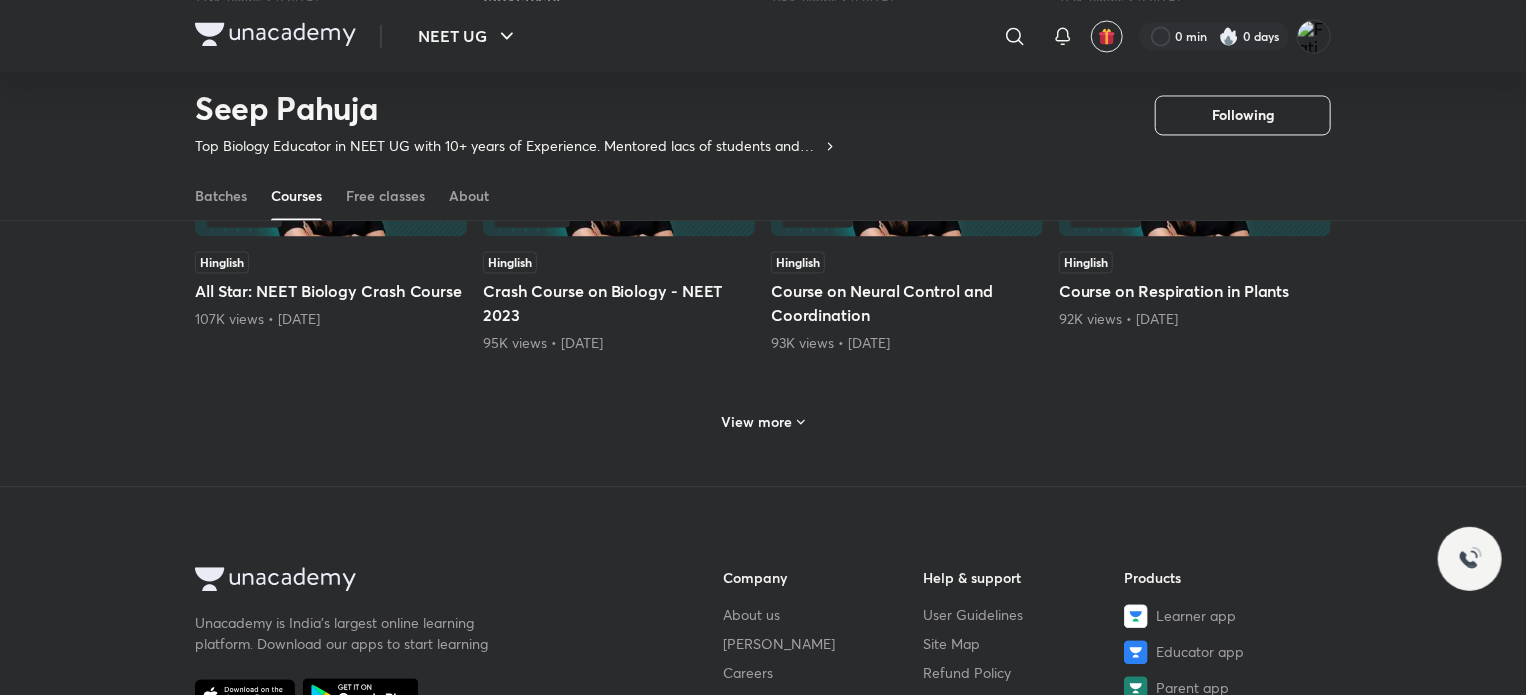 click on "View more" at bounding box center (757, 422) 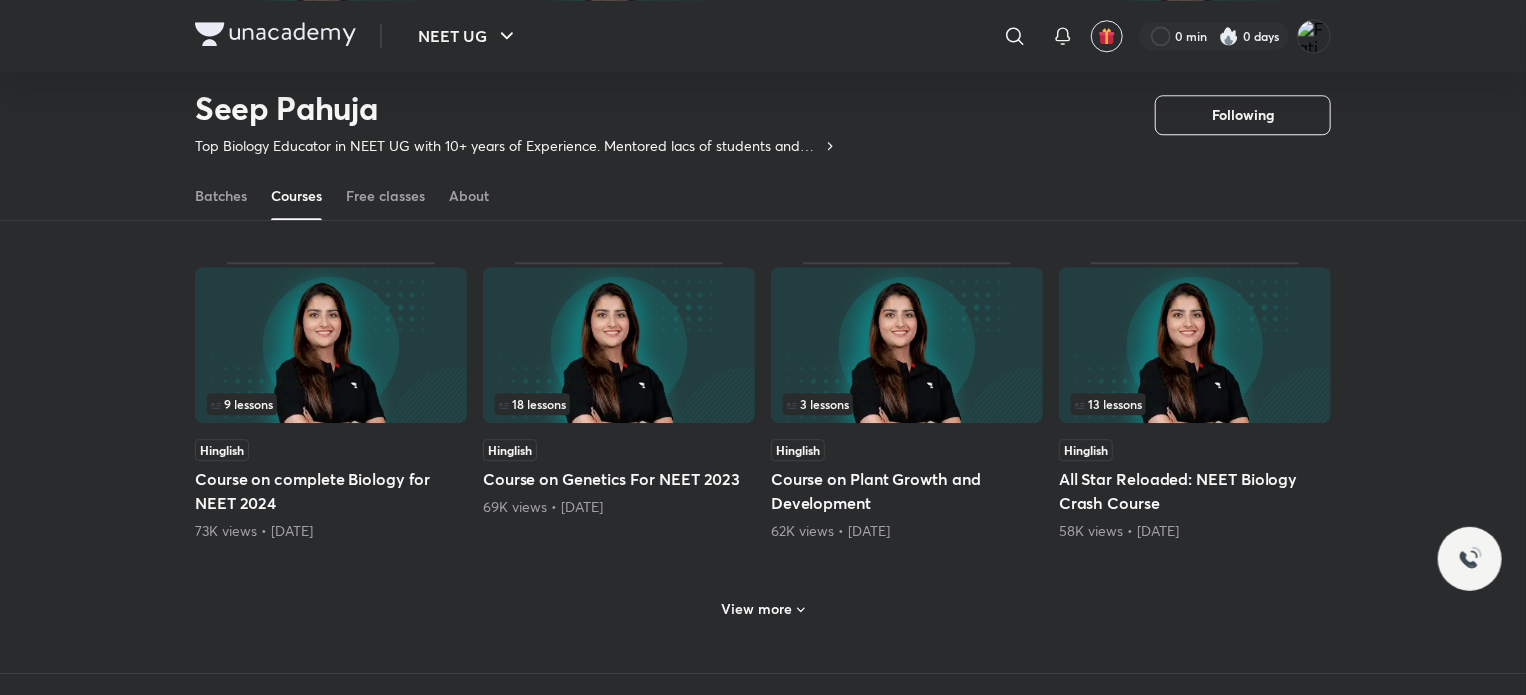 scroll, scrollTop: 2702, scrollLeft: 0, axis: vertical 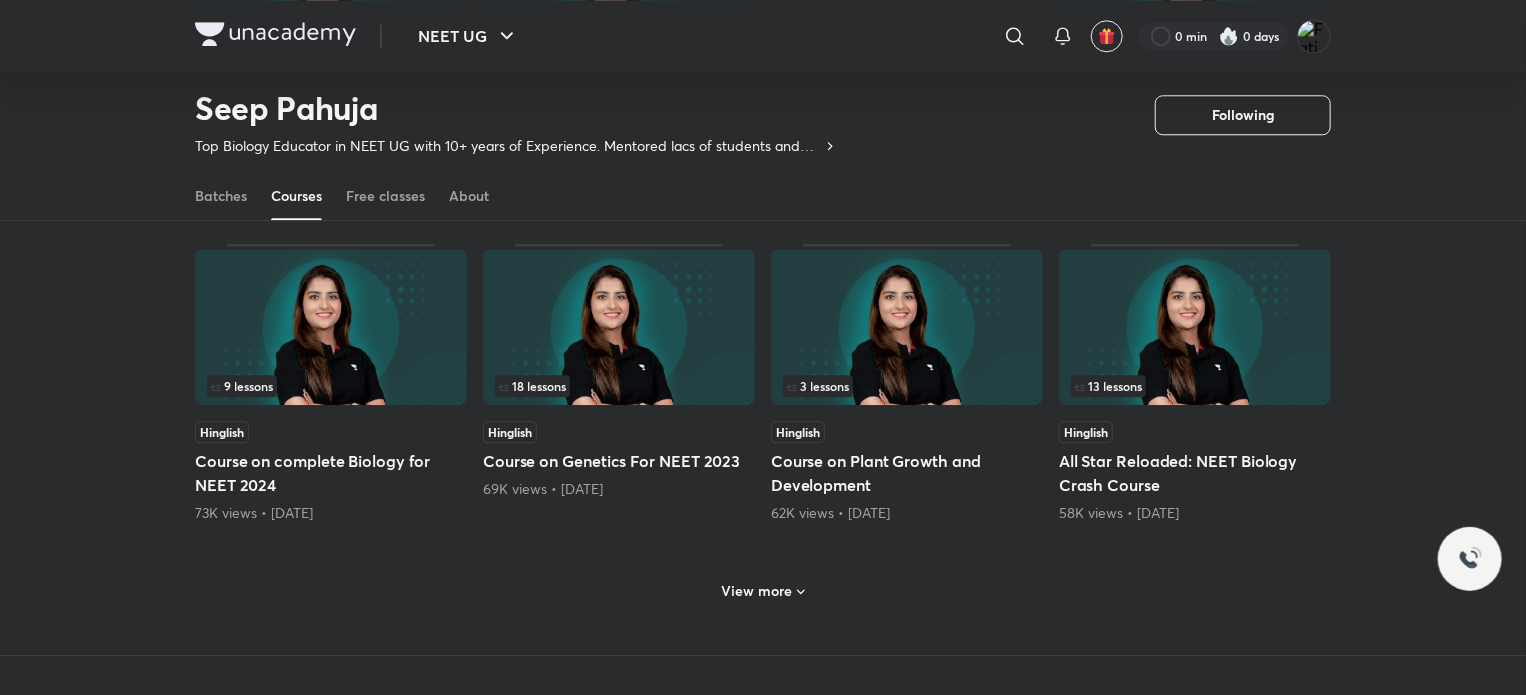 click 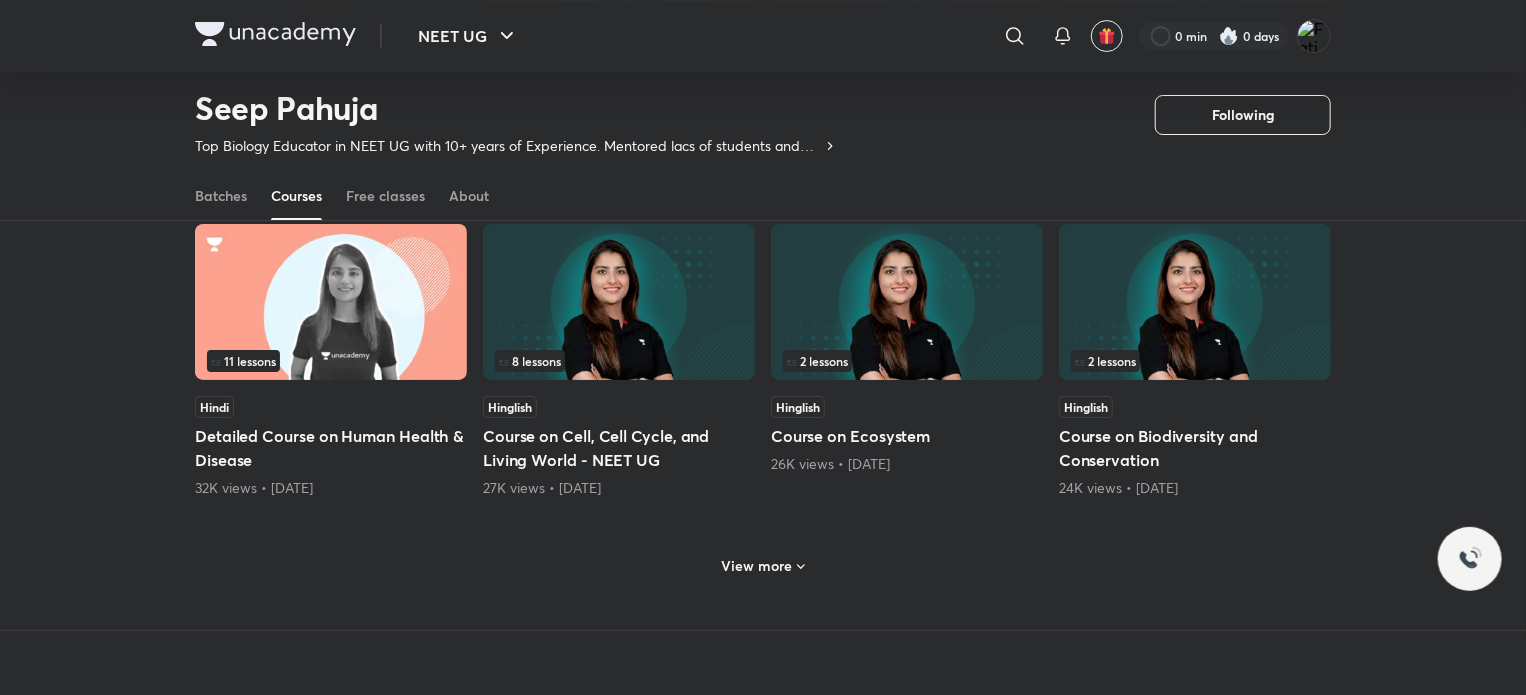 scroll, scrollTop: 3683, scrollLeft: 0, axis: vertical 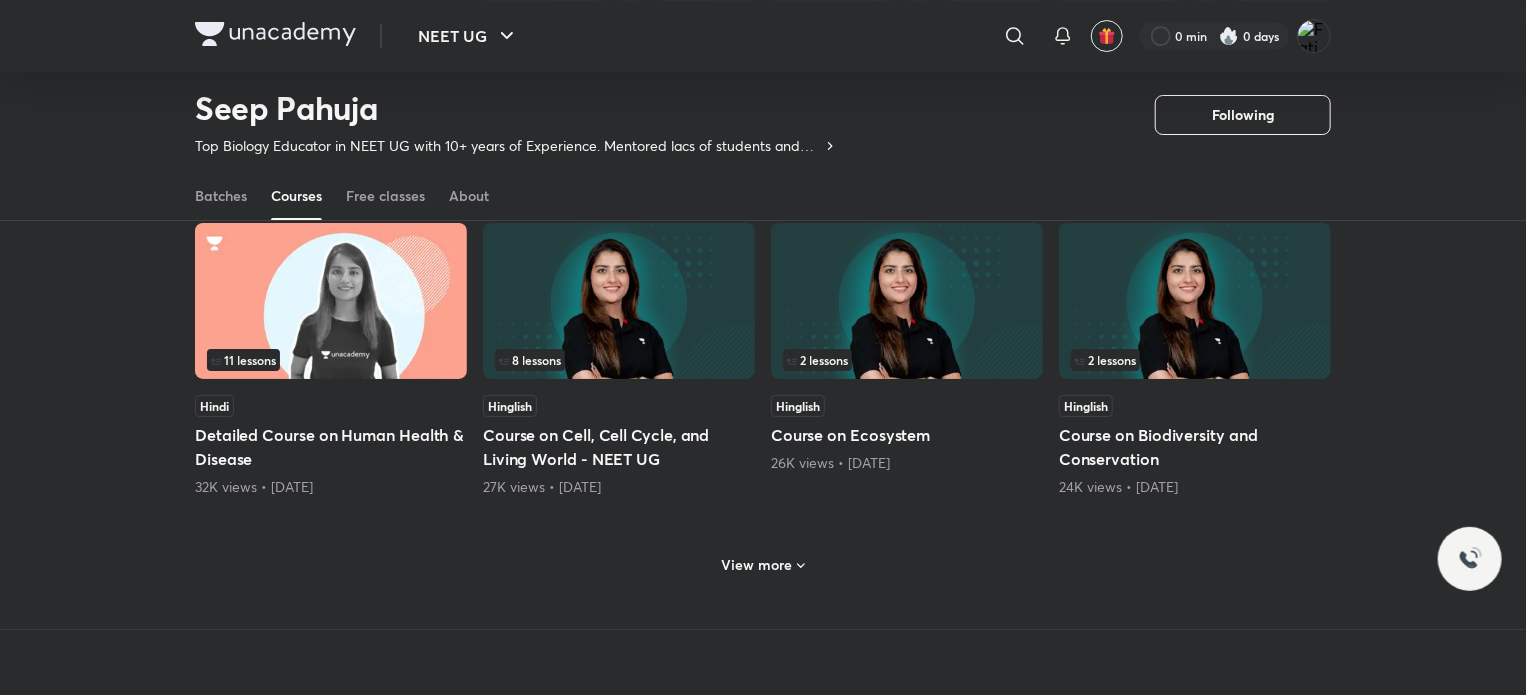 click on "View more" at bounding box center [763, 565] 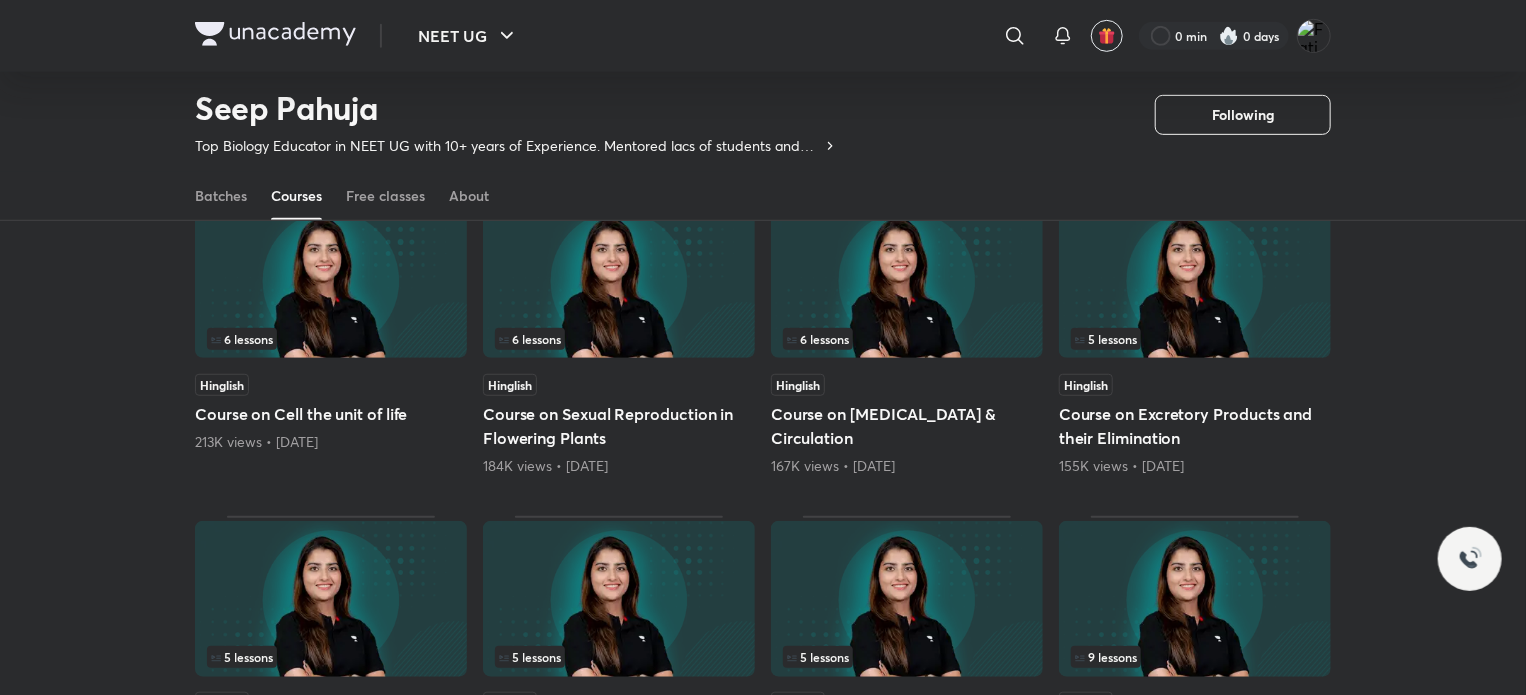 scroll, scrollTop: 502, scrollLeft: 0, axis: vertical 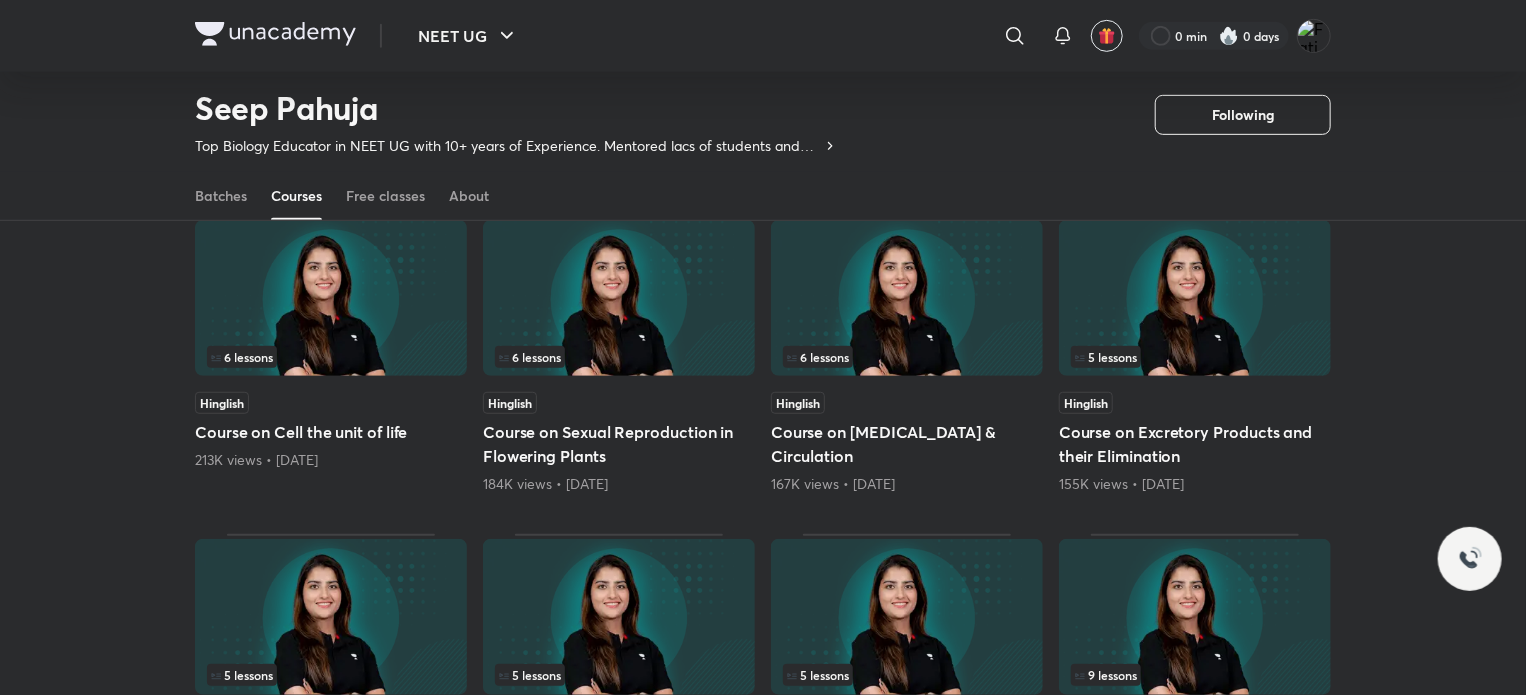 click at bounding box center [1195, 298] 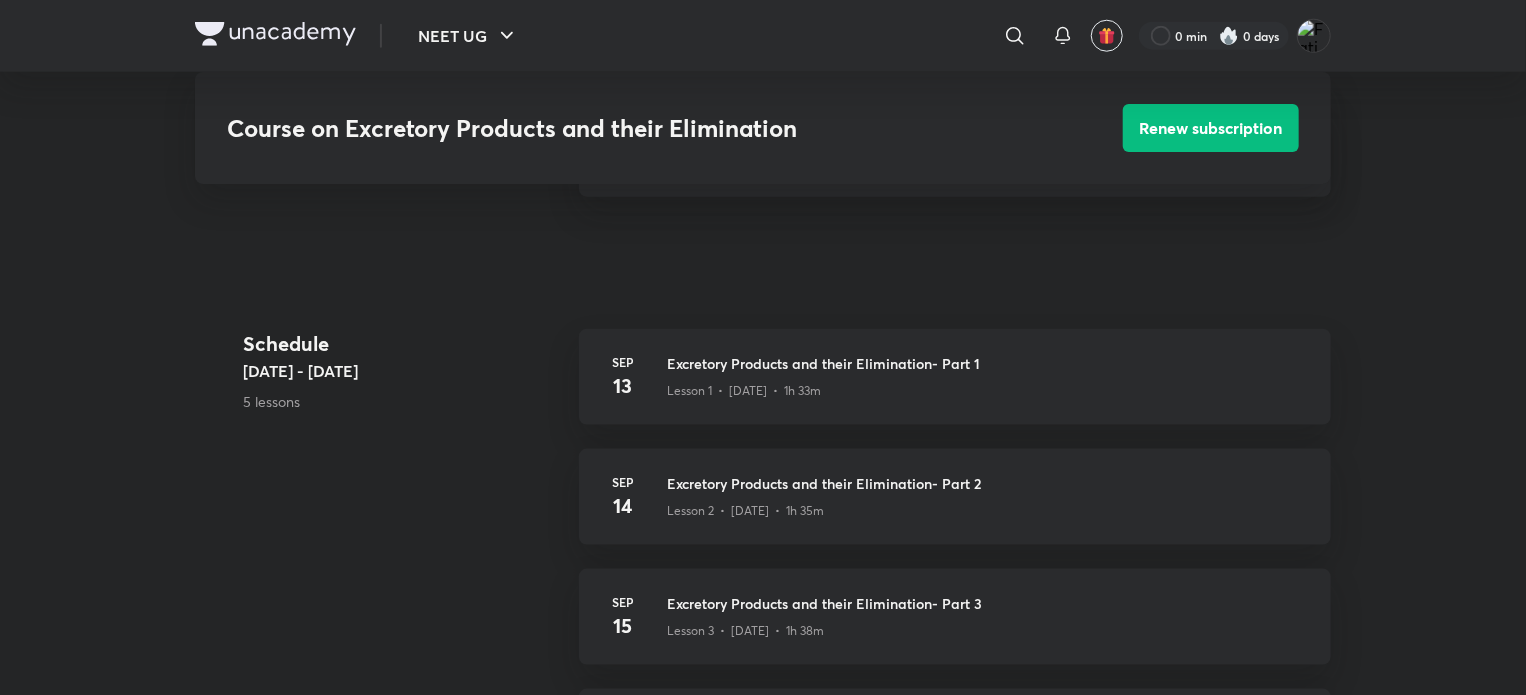 scroll, scrollTop: 1092, scrollLeft: 0, axis: vertical 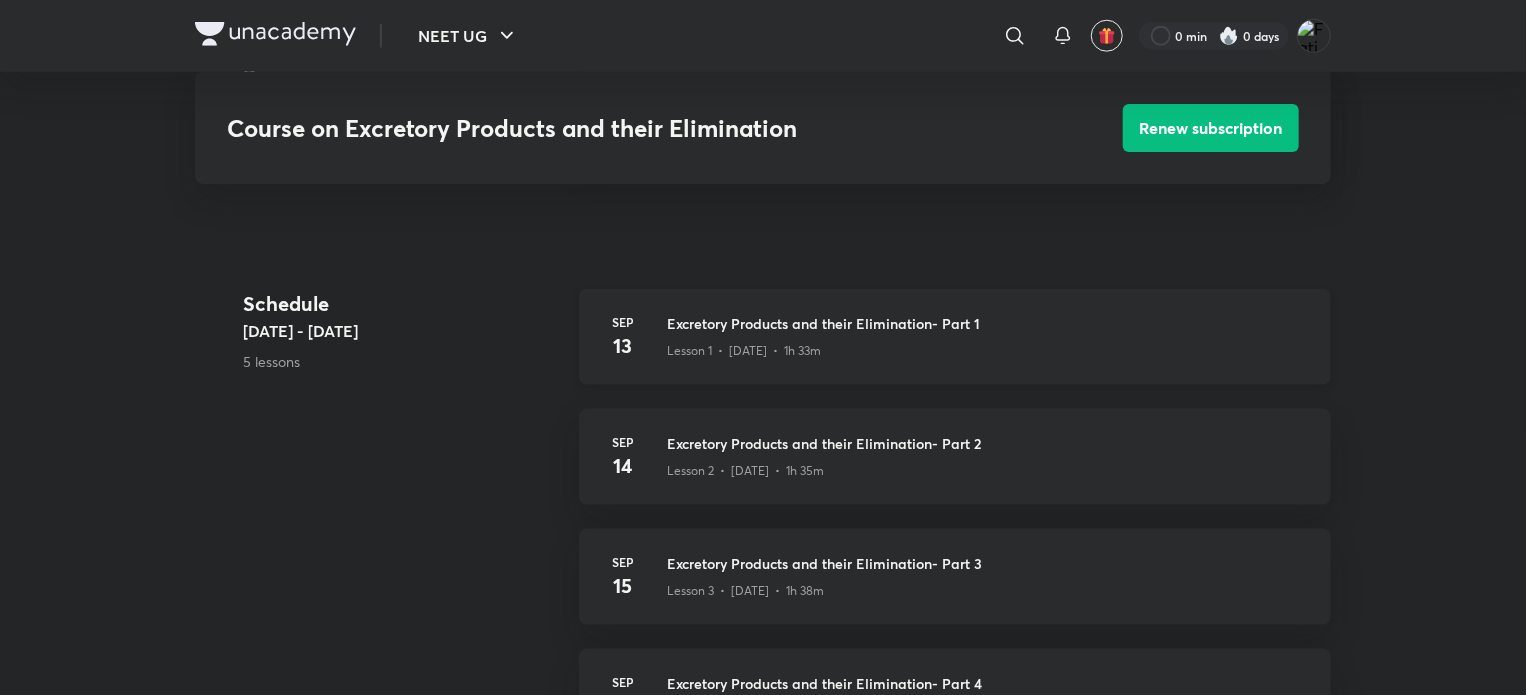 click on "13" at bounding box center [623, 346] 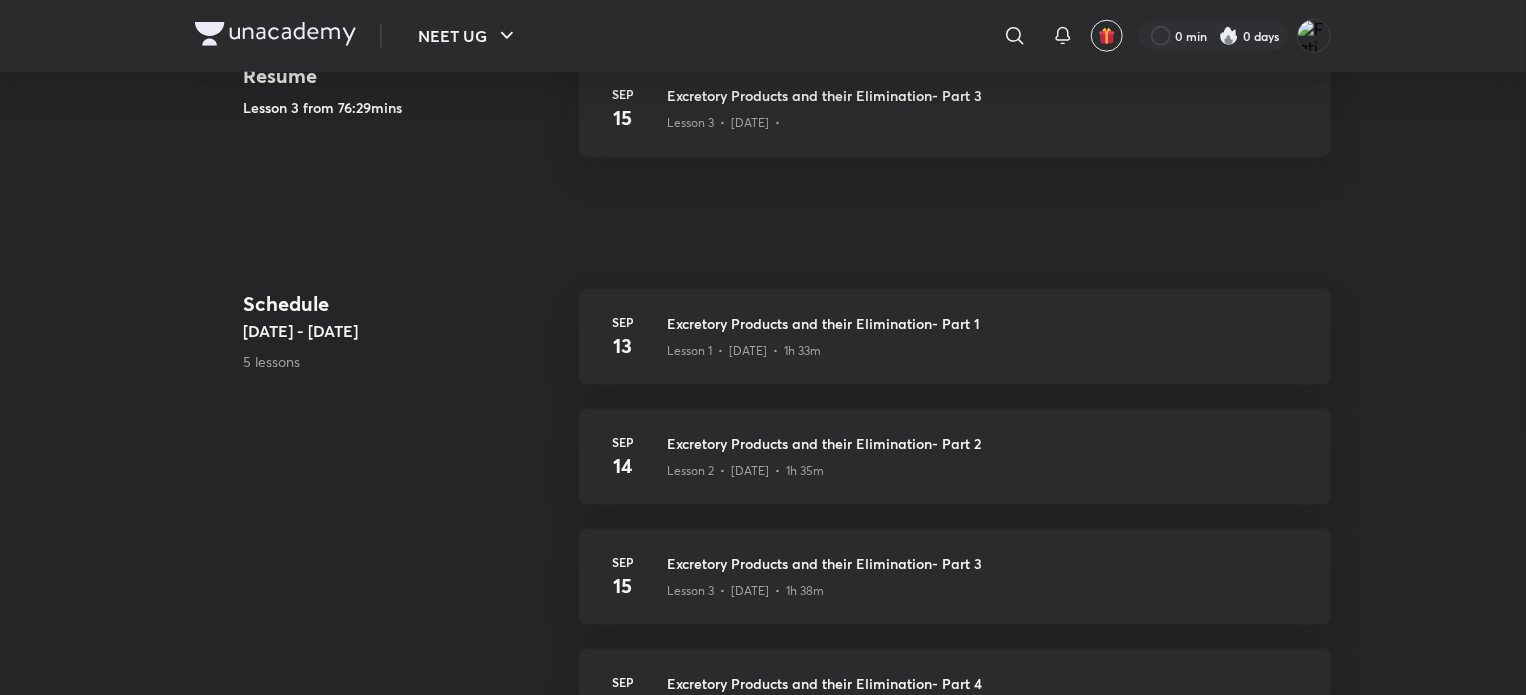 scroll, scrollTop: 0, scrollLeft: 0, axis: both 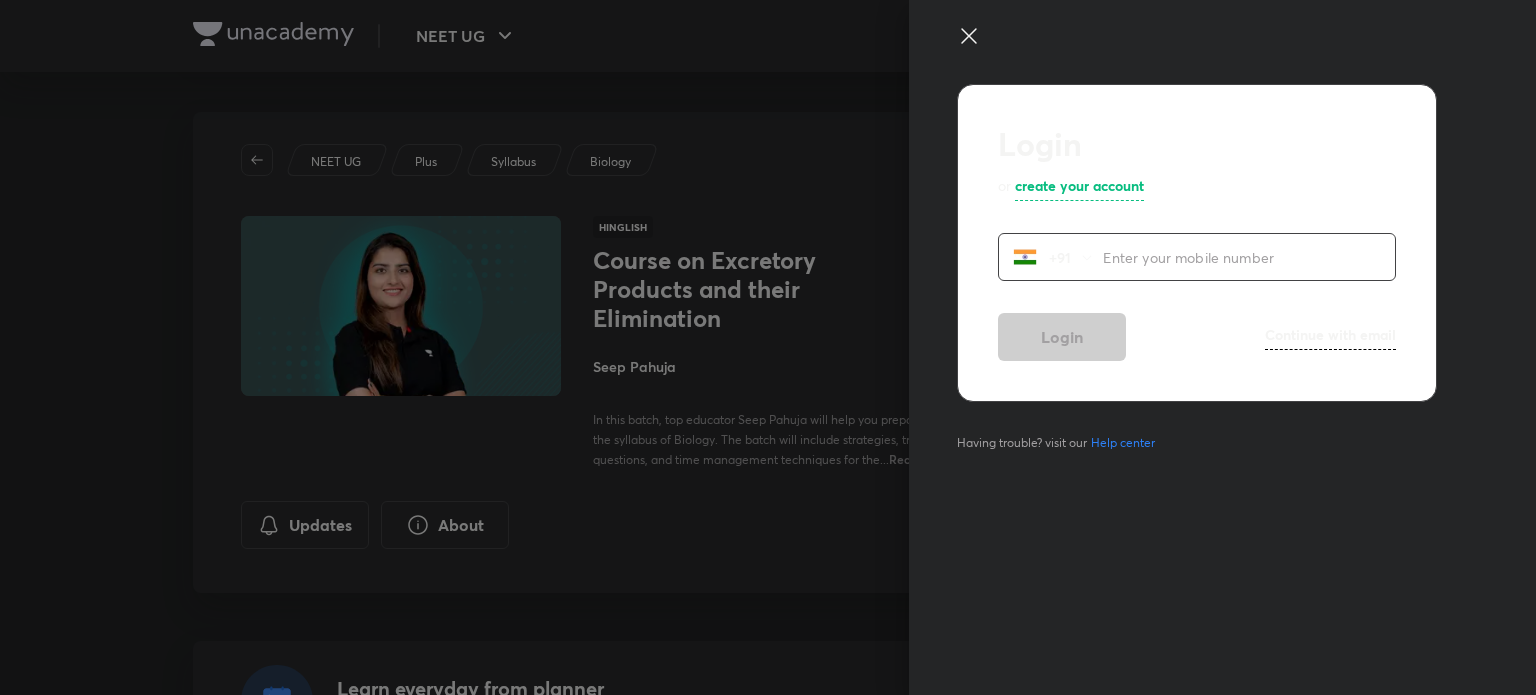 click at bounding box center [768, 347] 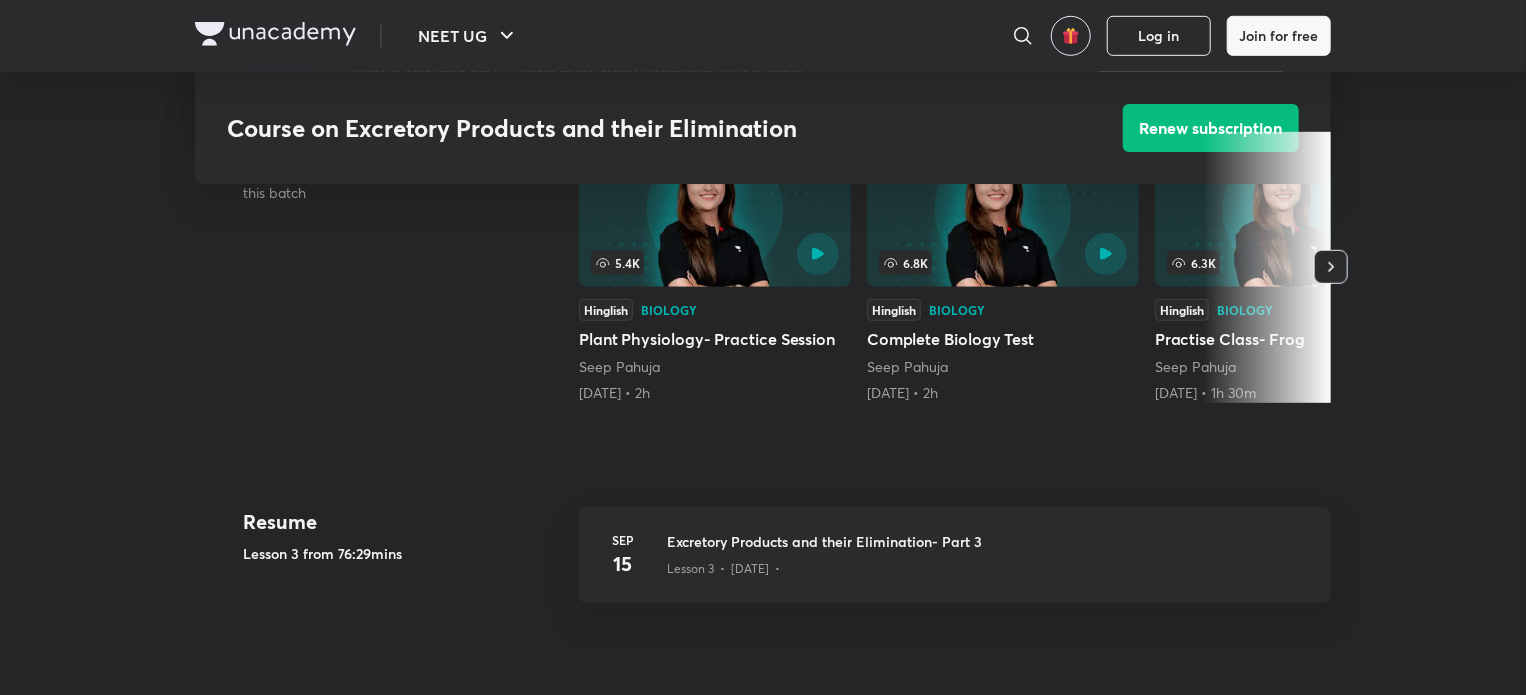 scroll, scrollTop: 644, scrollLeft: 0, axis: vertical 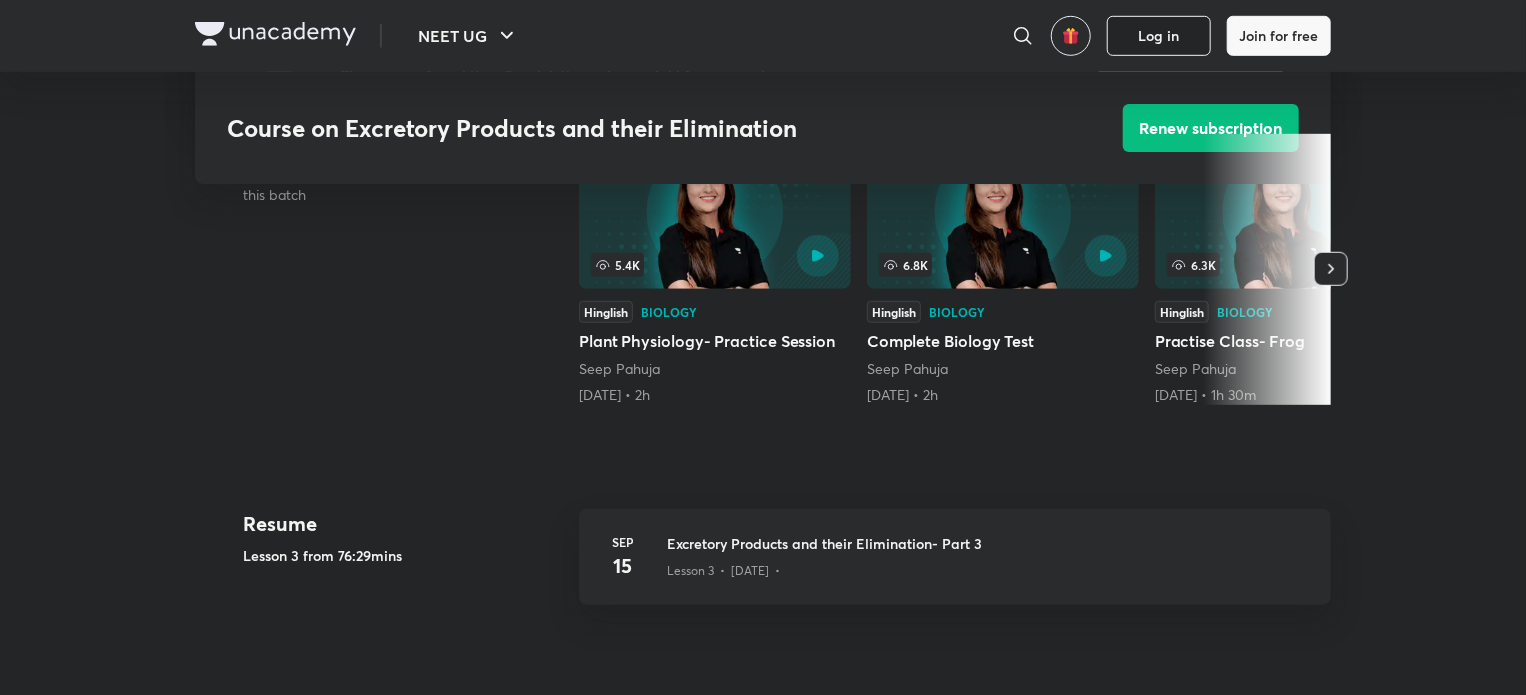 click on "Log in" at bounding box center (1159, 36) 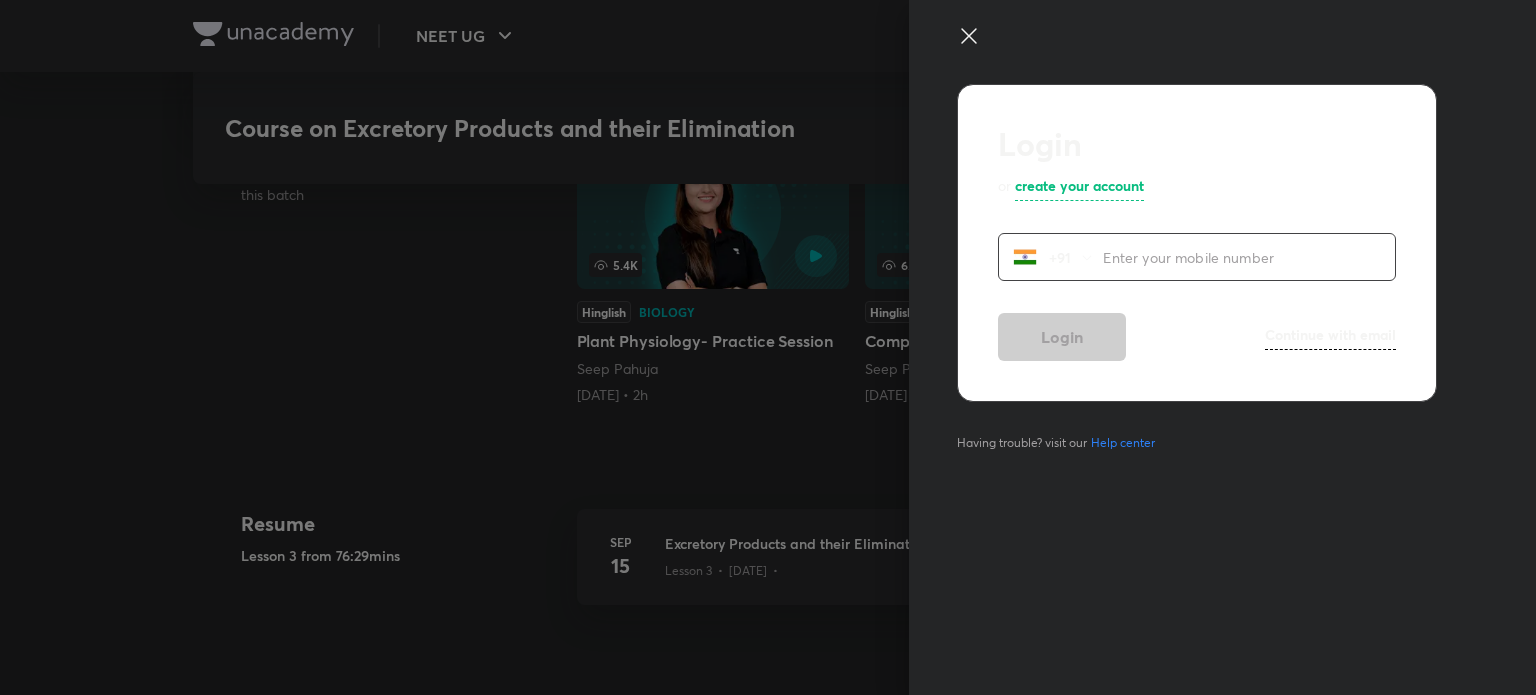 click at bounding box center (768, 347) 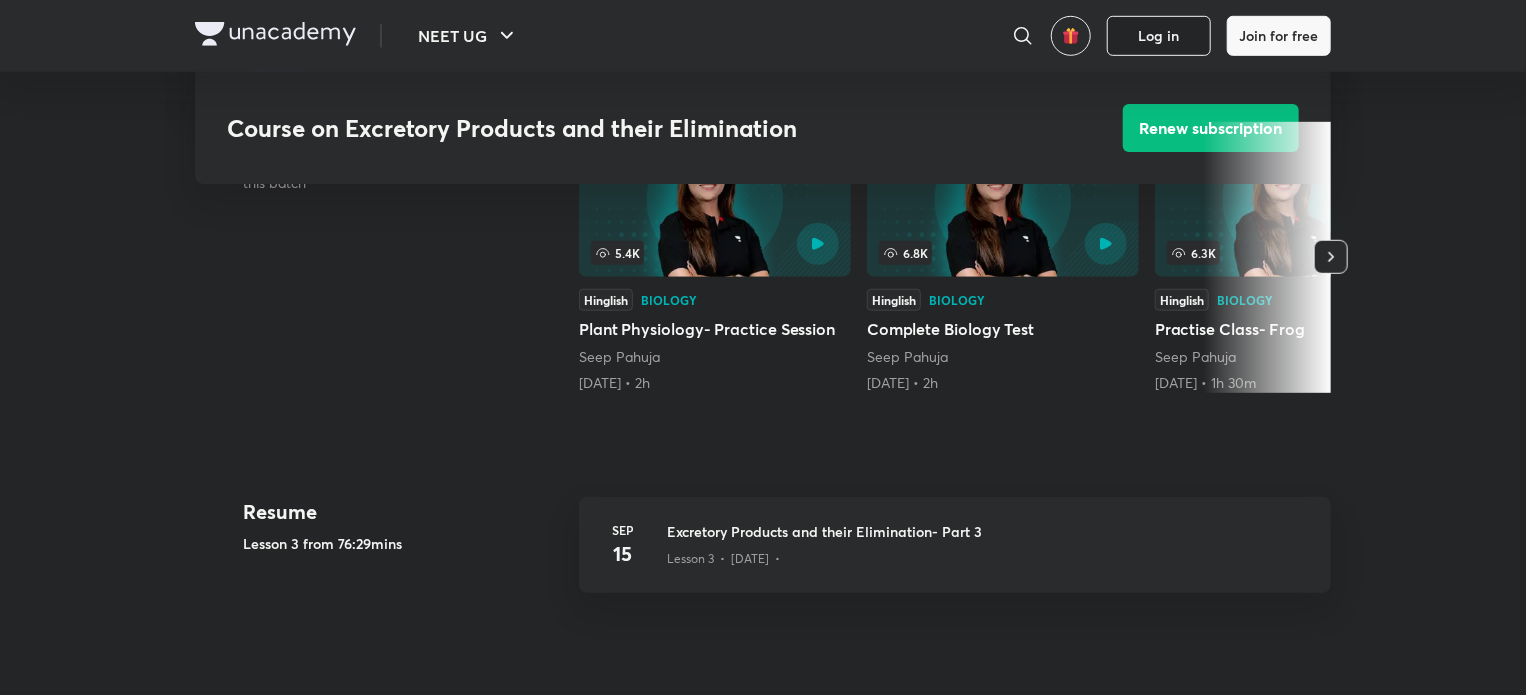 scroll, scrollTop: 628, scrollLeft: 0, axis: vertical 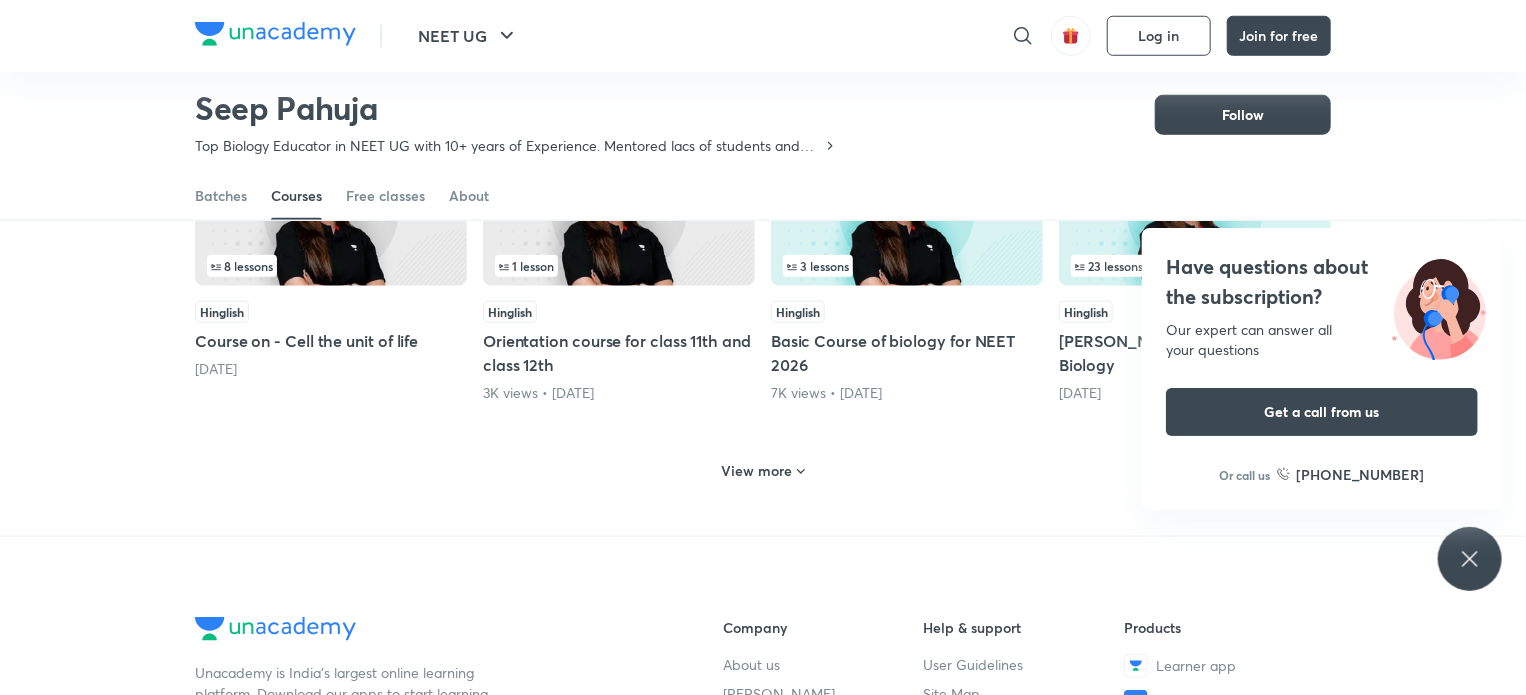 click on "View more" at bounding box center [757, 471] 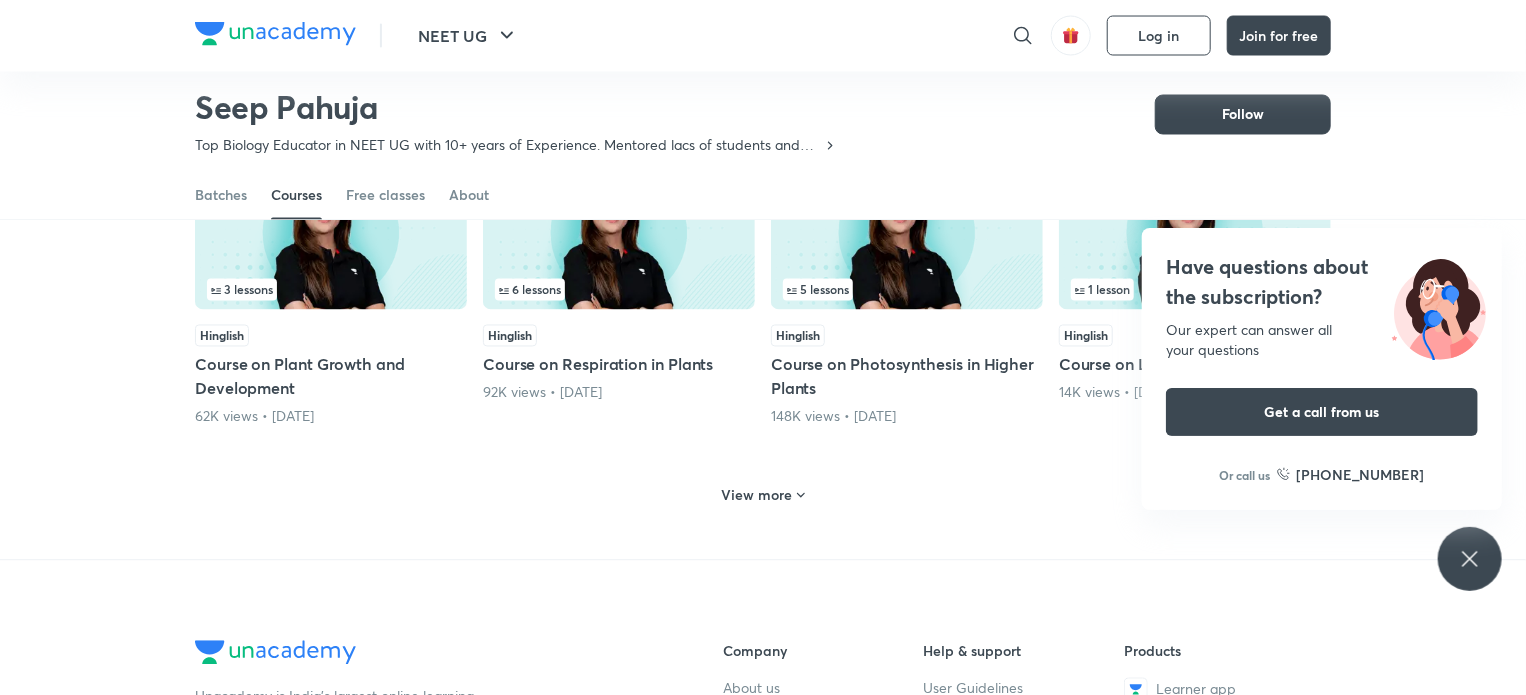 scroll, scrollTop: 1819, scrollLeft: 0, axis: vertical 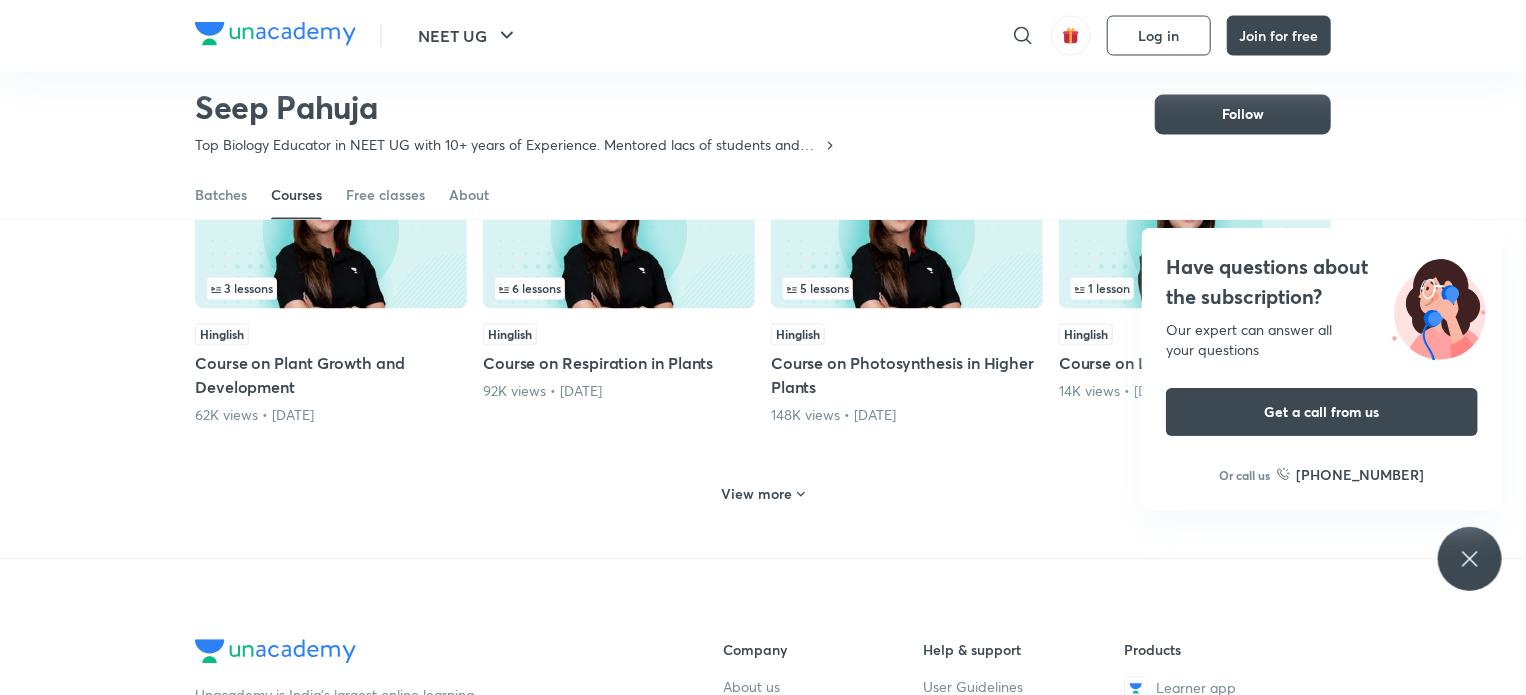 drag, startPoint x: 776, startPoint y: 464, endPoint x: 771, endPoint y: 498, distance: 34.36568 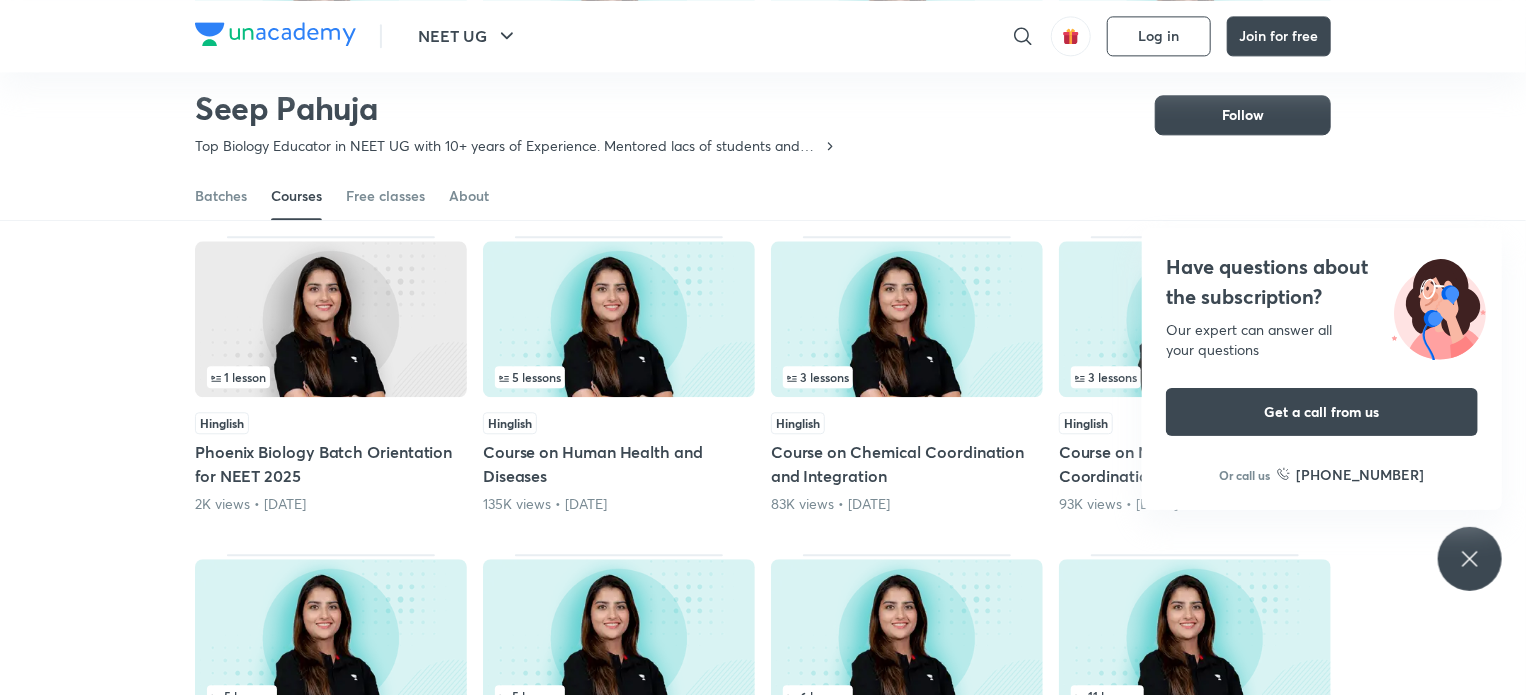 scroll, scrollTop: 2535, scrollLeft: 0, axis: vertical 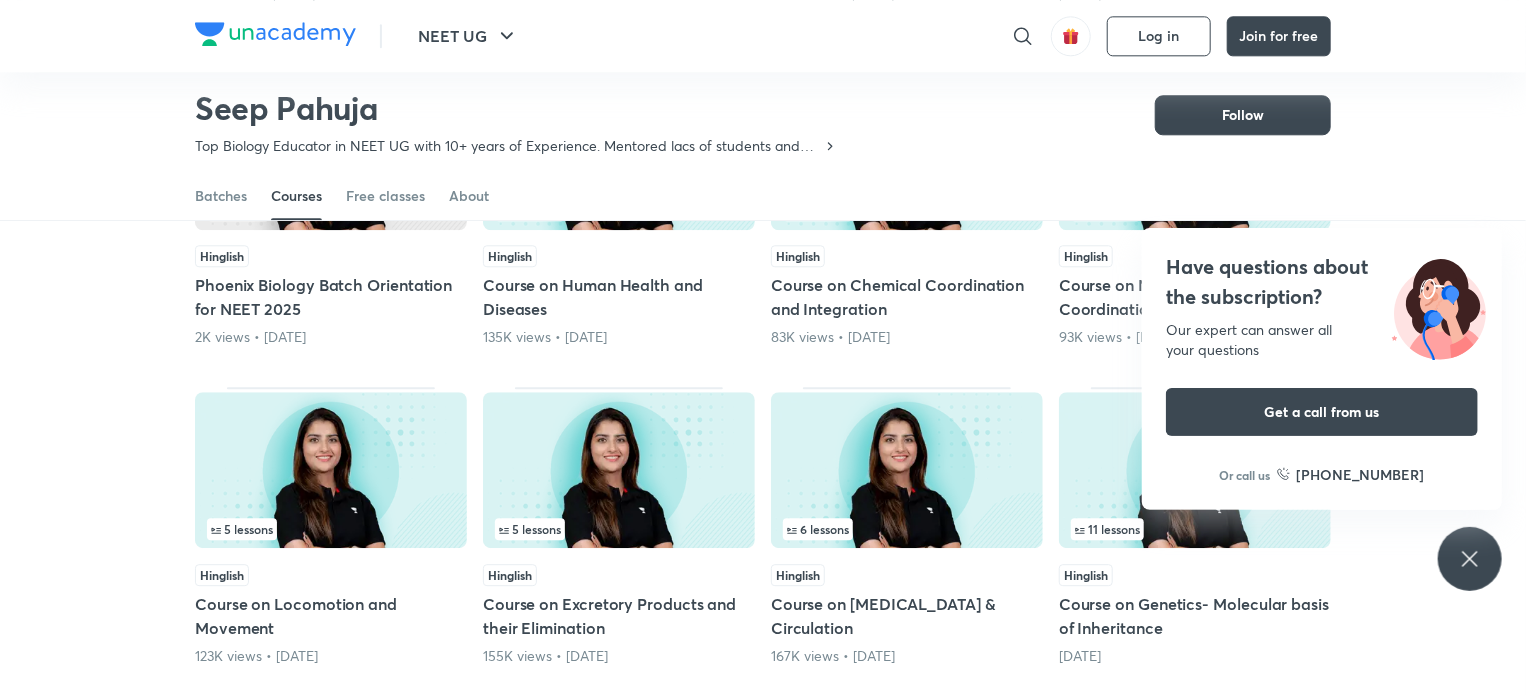click at bounding box center [619, 470] 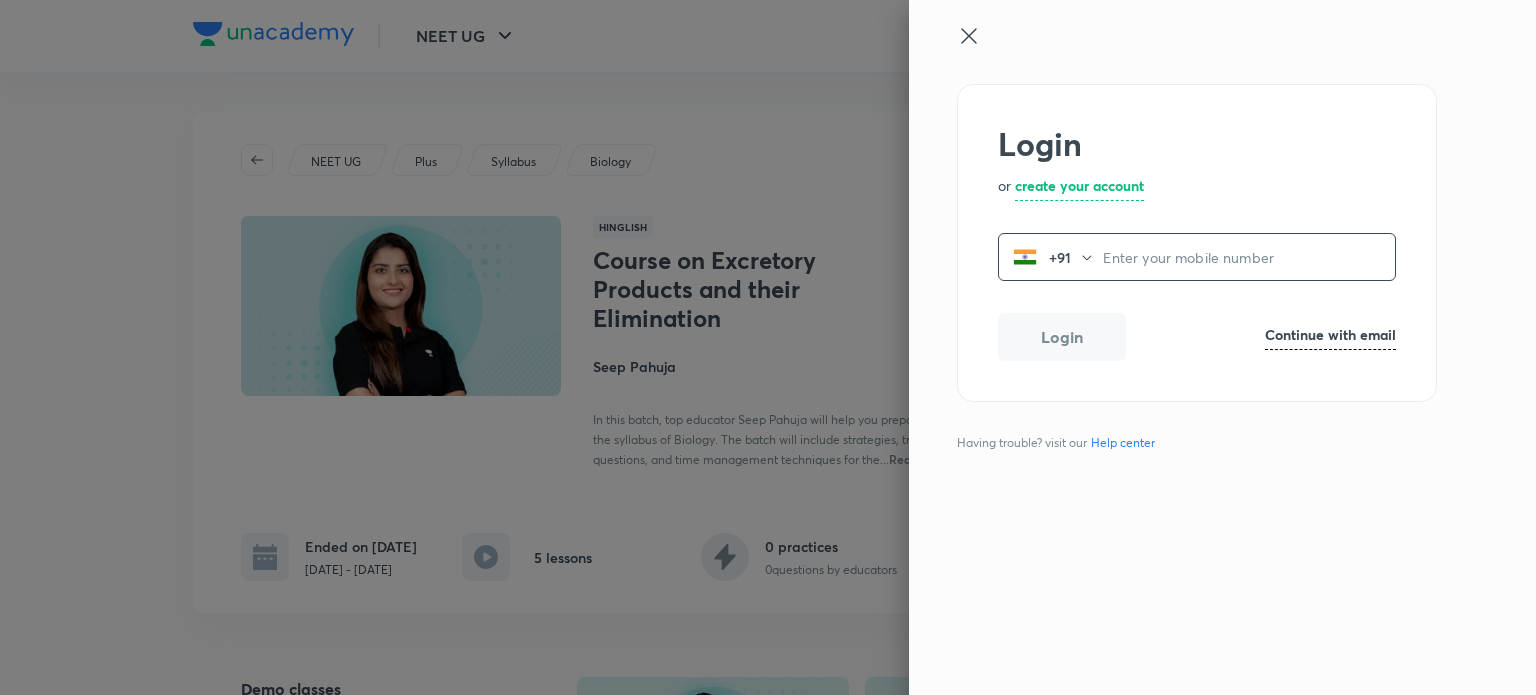 click at bounding box center [1249, 257] 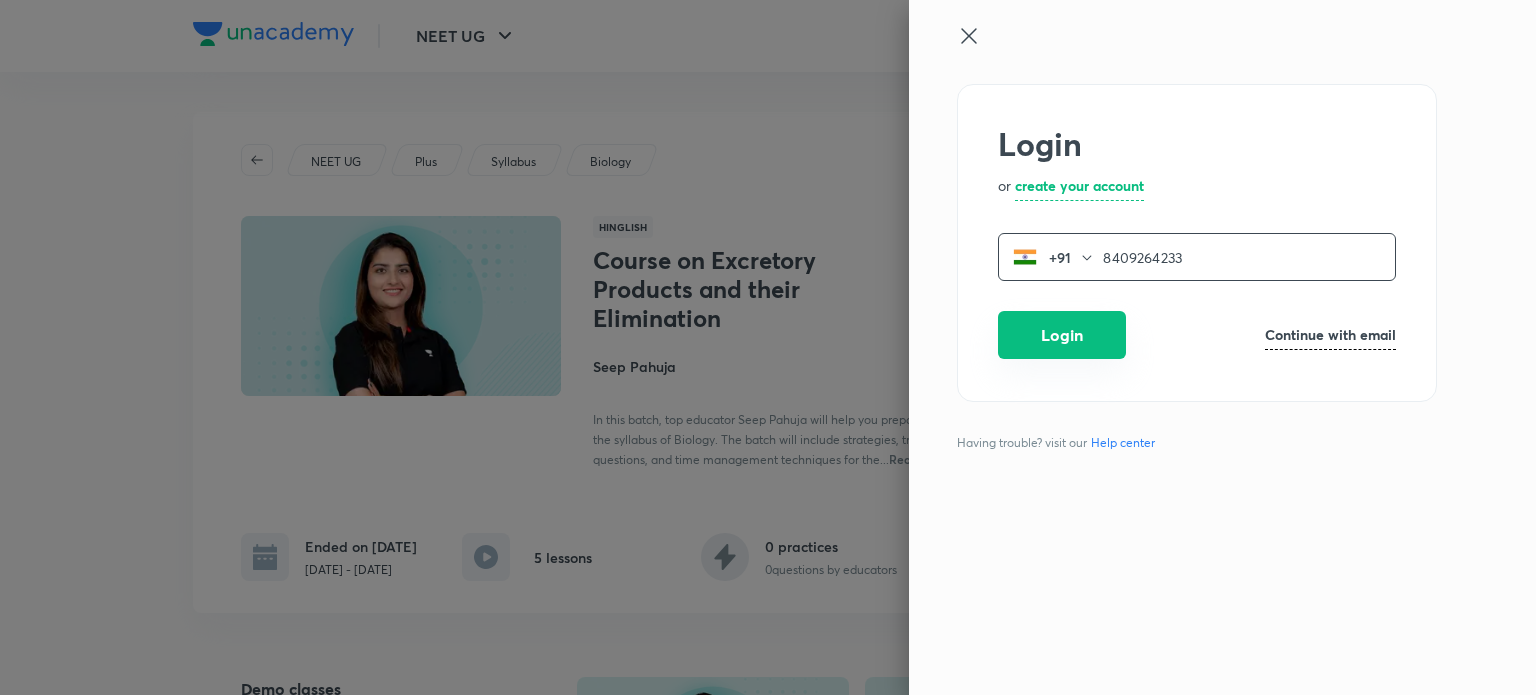 type on "8409264233" 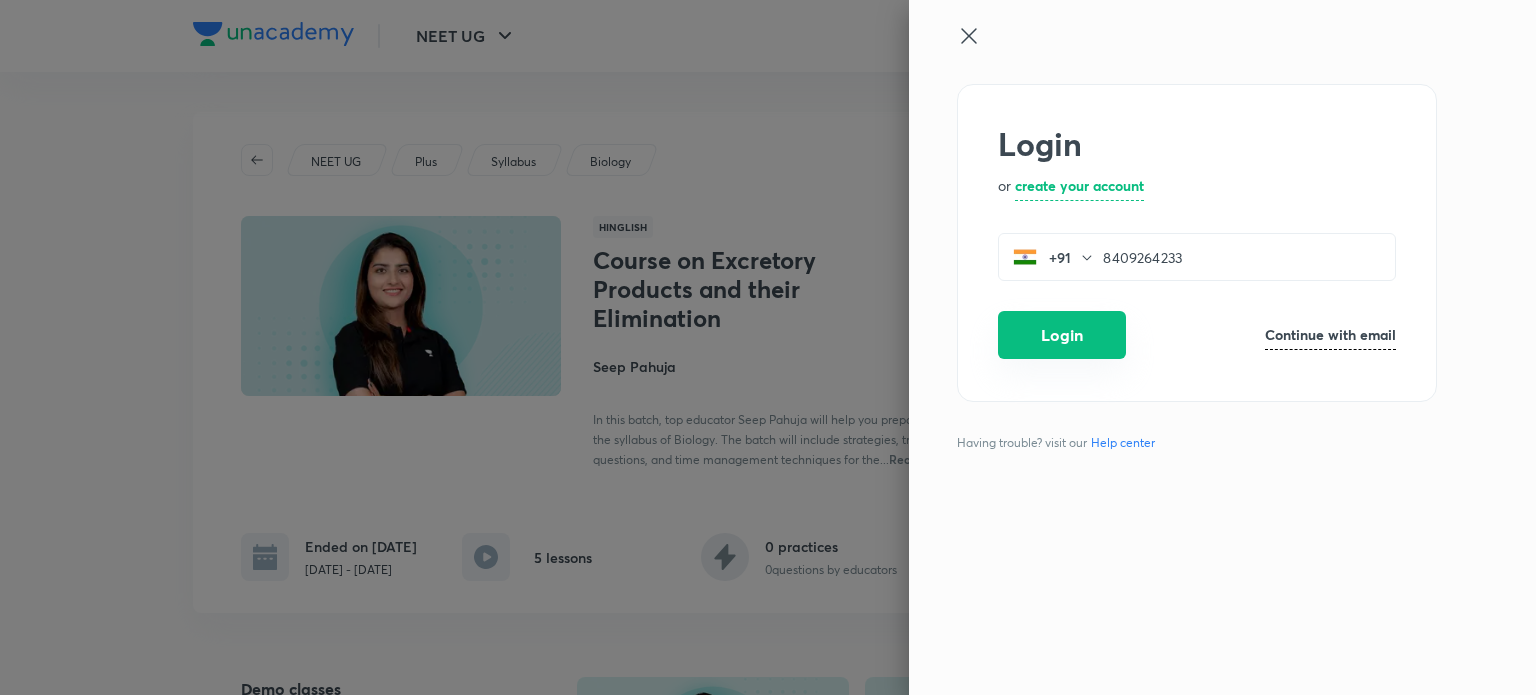 click on "Login" at bounding box center [1062, 335] 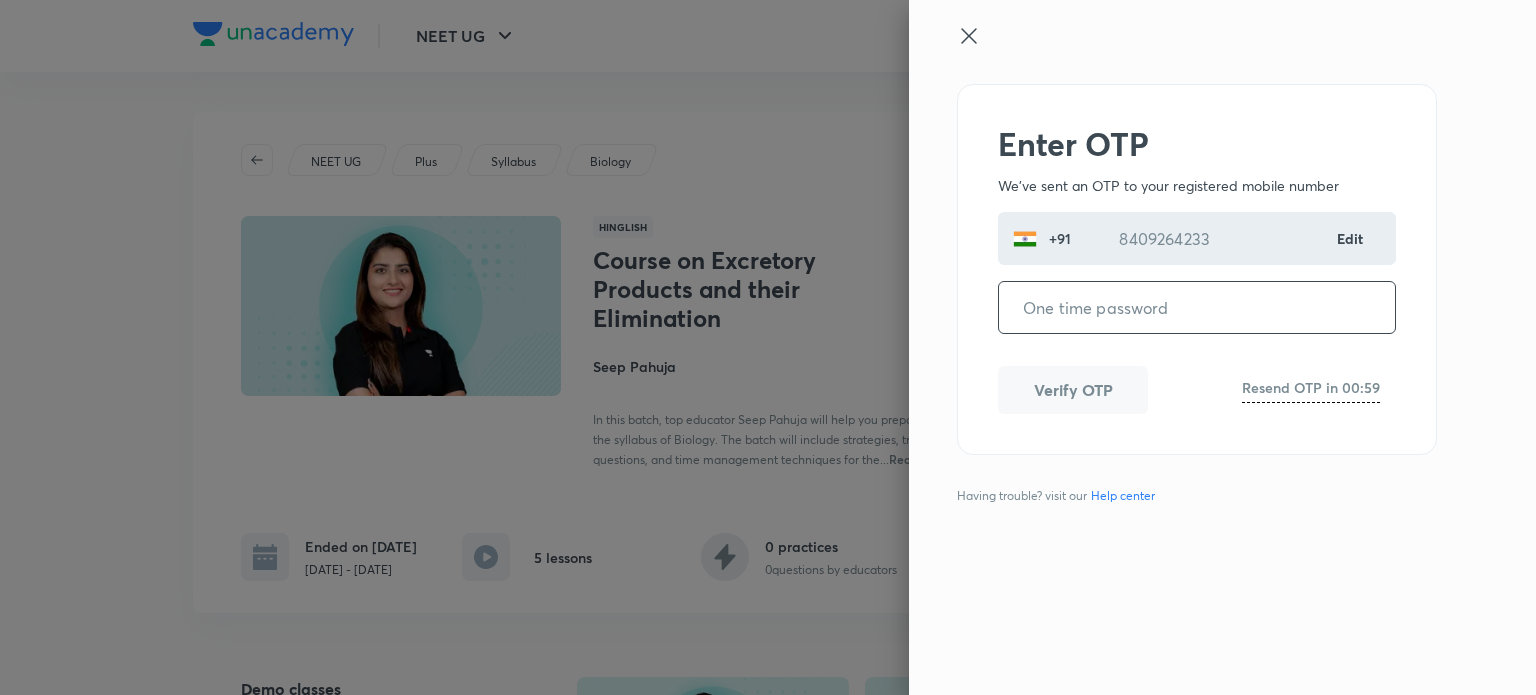 click at bounding box center (1197, 307) 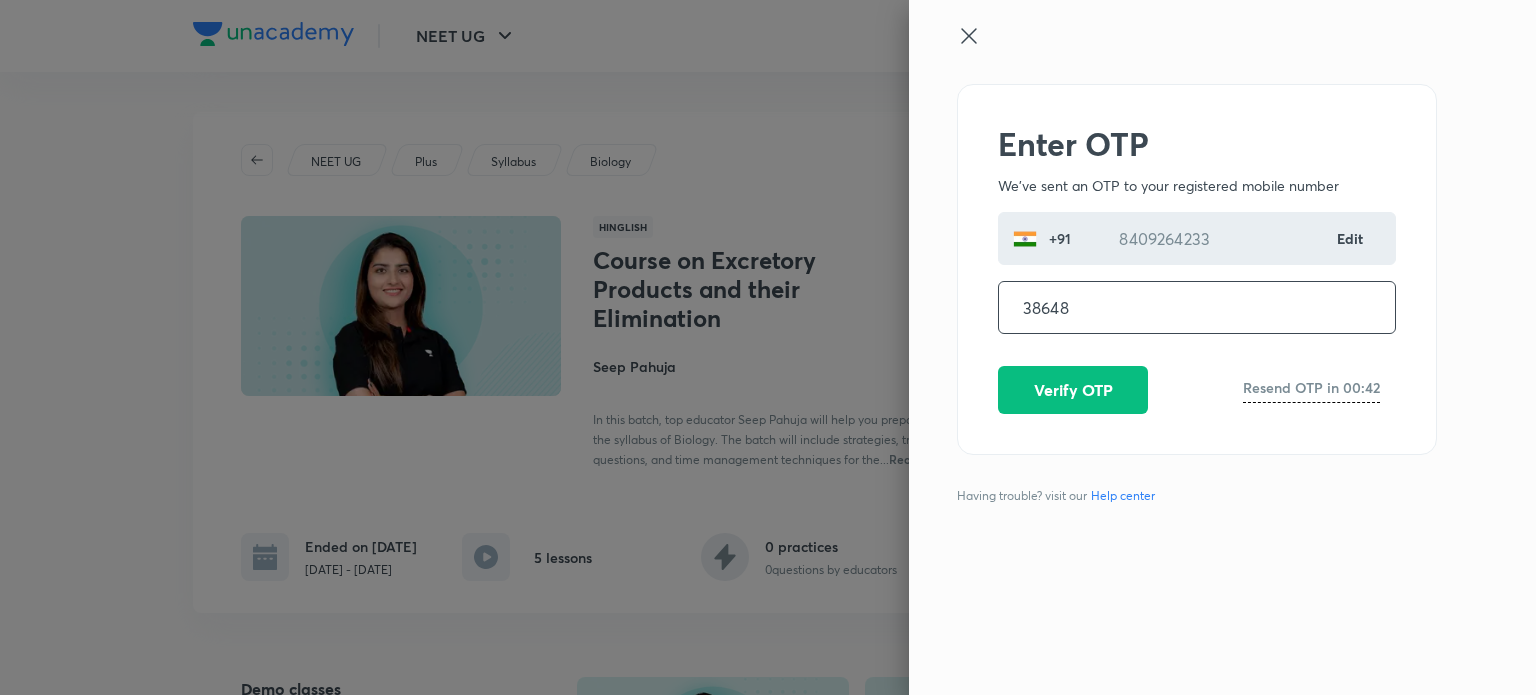 type on "386485" 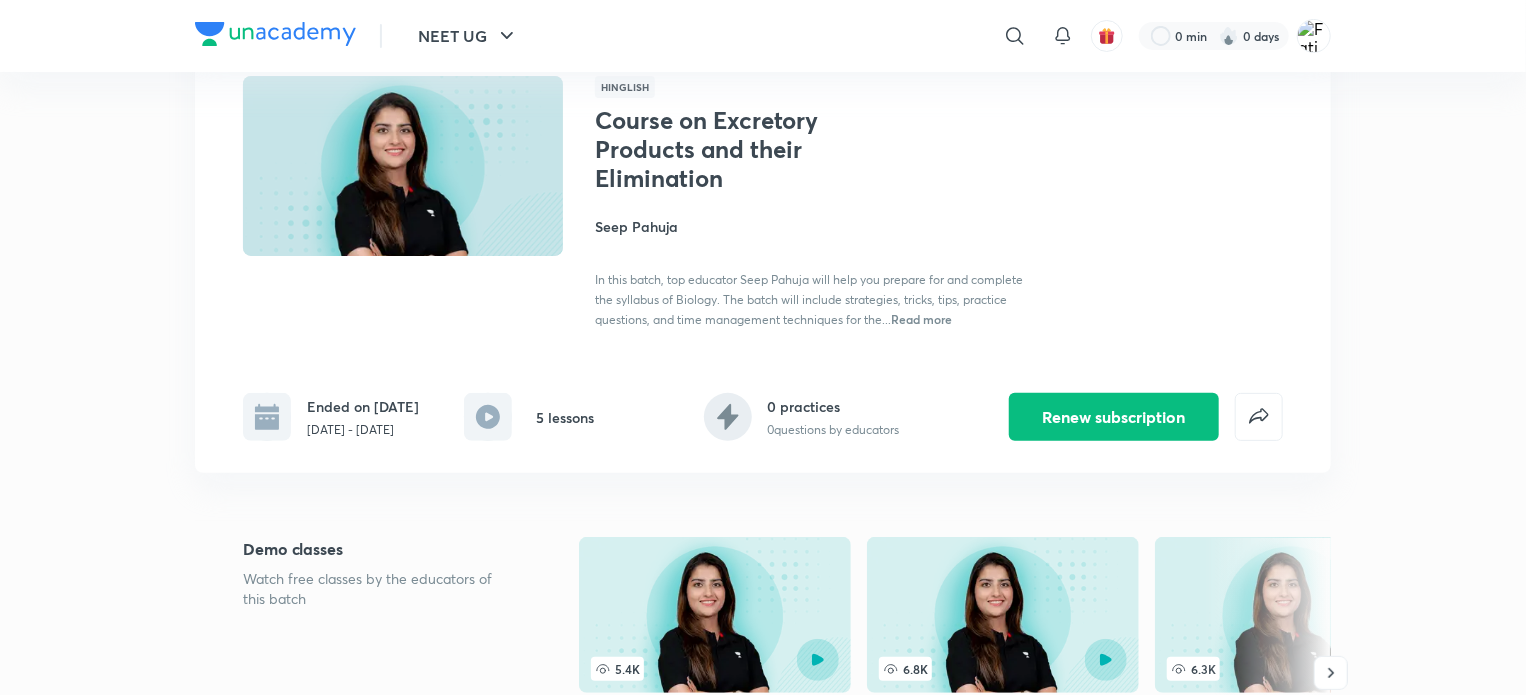 scroll, scrollTop: 0, scrollLeft: 0, axis: both 